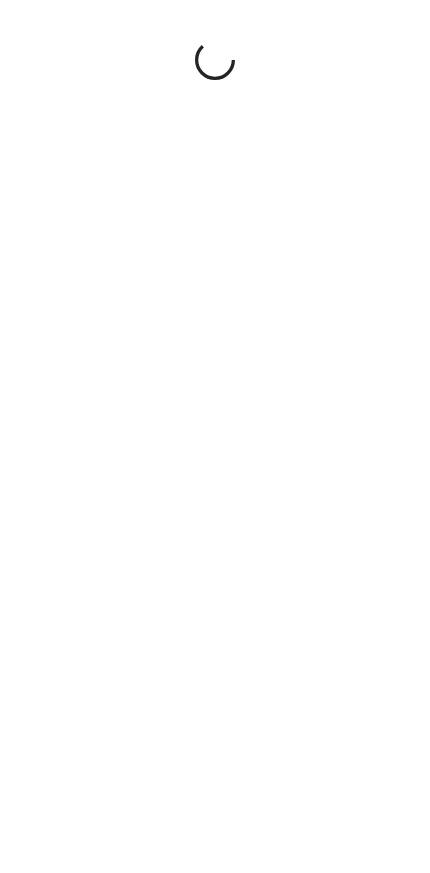 scroll, scrollTop: 0, scrollLeft: 0, axis: both 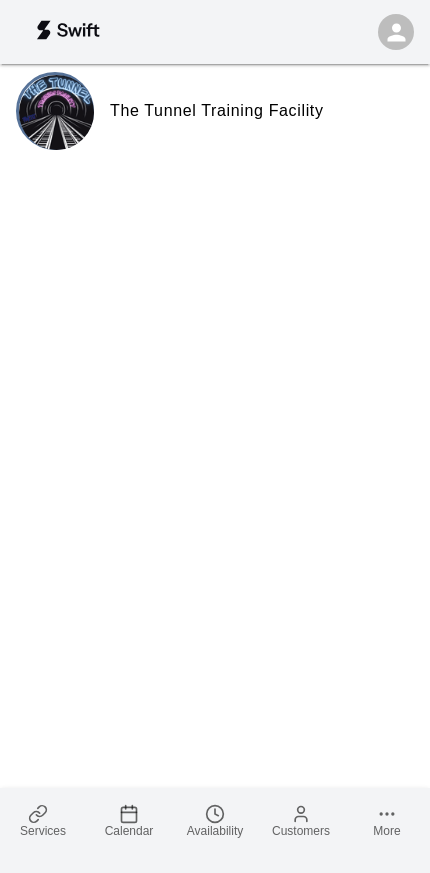 click on "Availability" at bounding box center (215, 831) 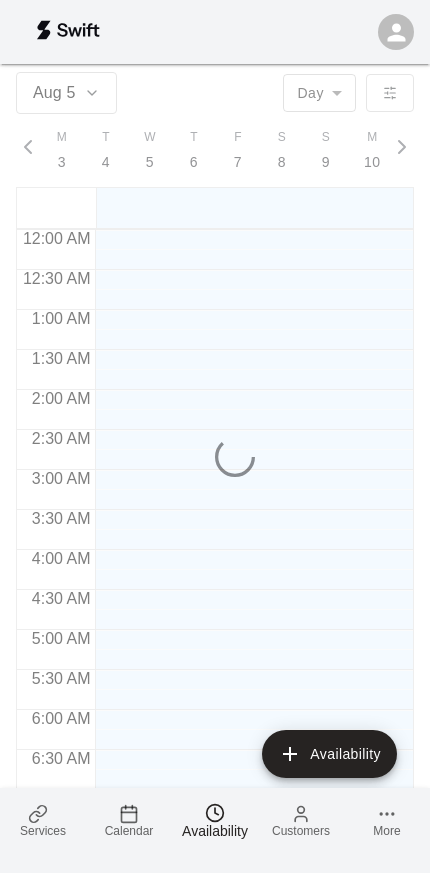 scroll, scrollTop: 0, scrollLeft: 8449, axis: horizontal 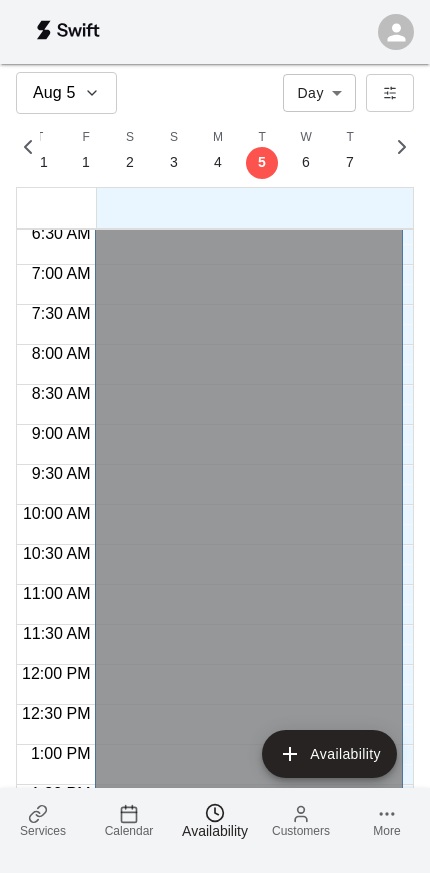 click on "Services" at bounding box center (43, 820) 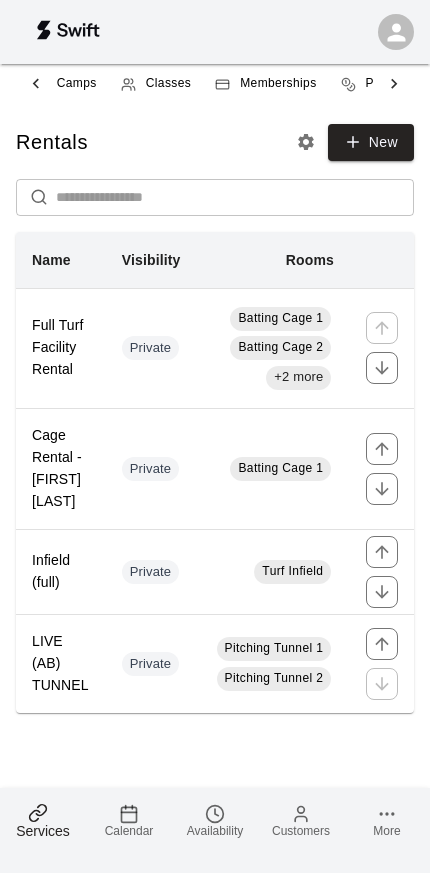 scroll, scrollTop: 0, scrollLeft: 230, axis: horizontal 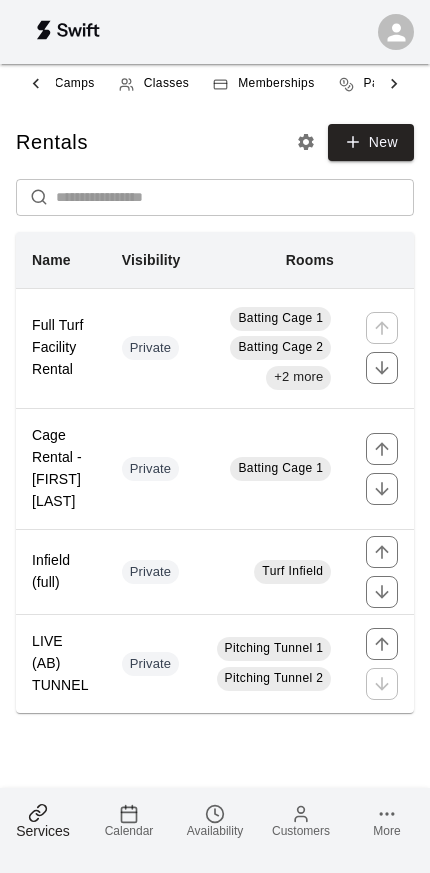 click on "Classes" at bounding box center (166, 84) 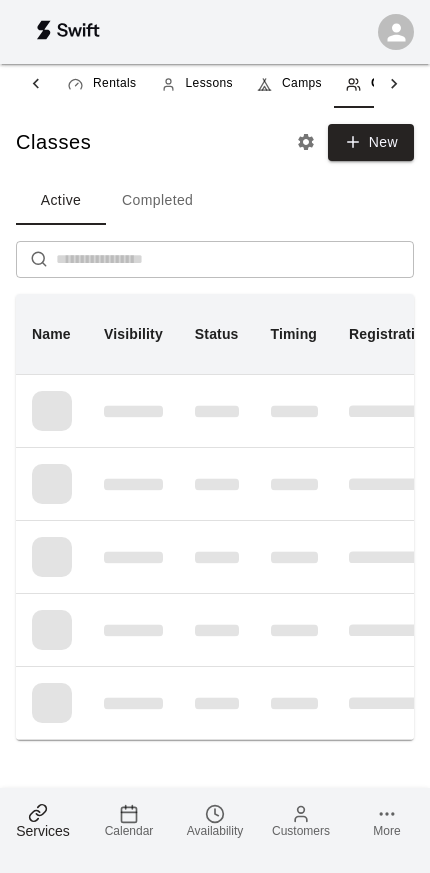 scroll, scrollTop: 0, scrollLeft: 57, axis: horizontal 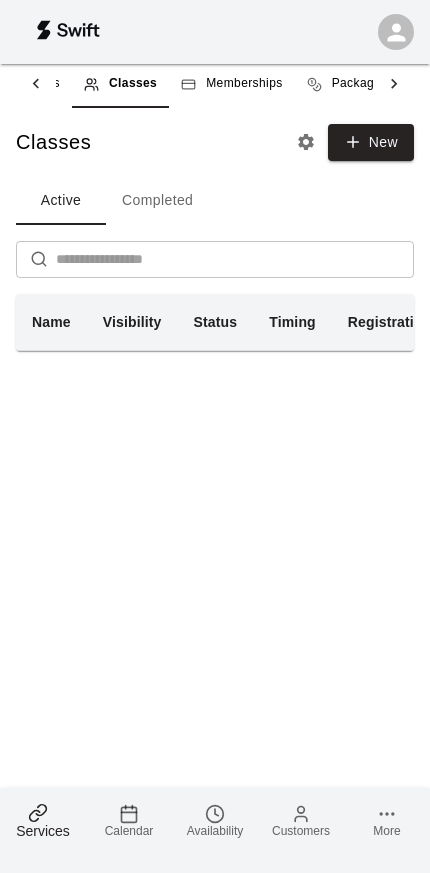 click on "Completed" at bounding box center (157, 201) 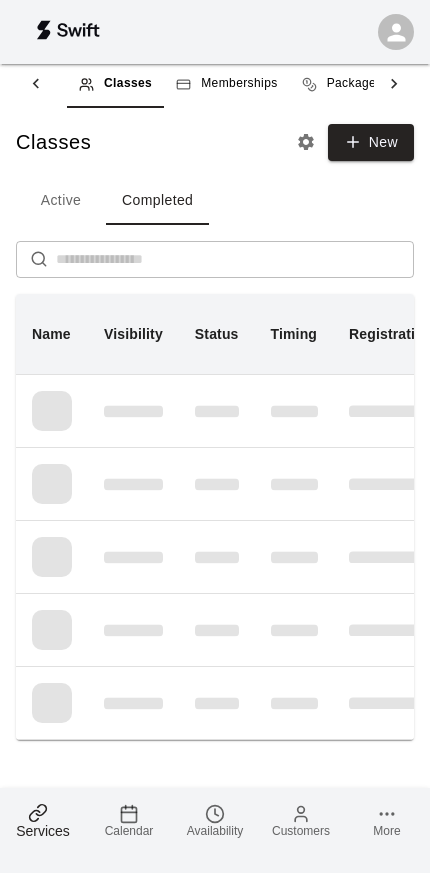 scroll, scrollTop: 0, scrollLeft: 270, axis: horizontal 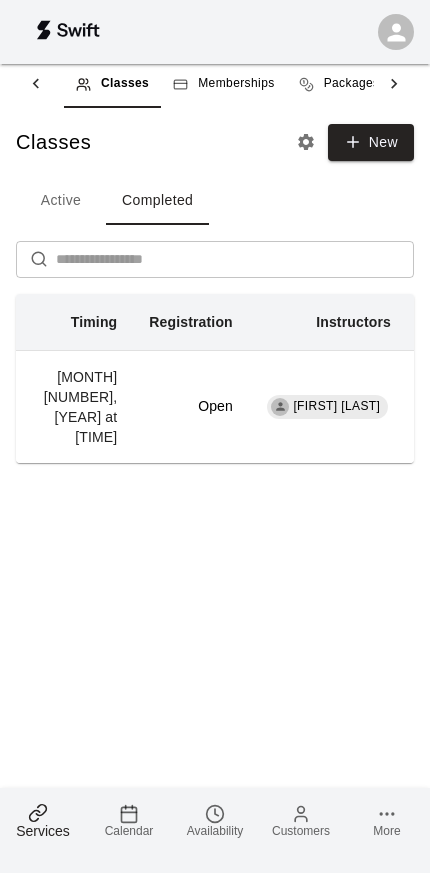 click on "Open" at bounding box center (190, 406) 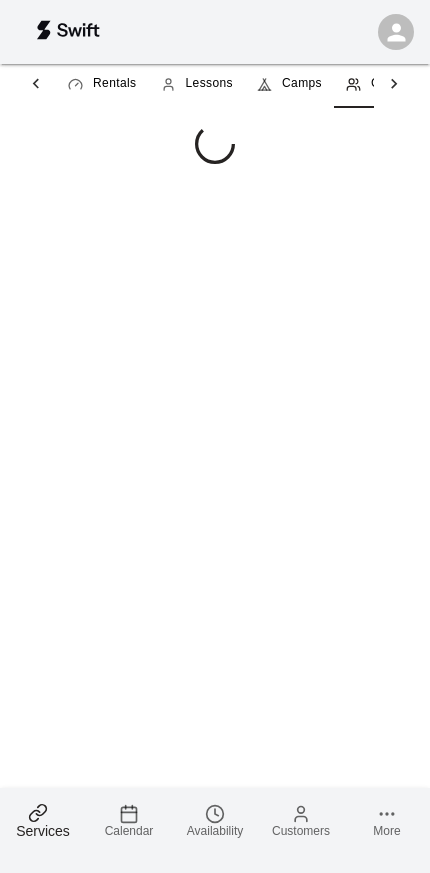 scroll, scrollTop: 0, scrollLeft: 54, axis: horizontal 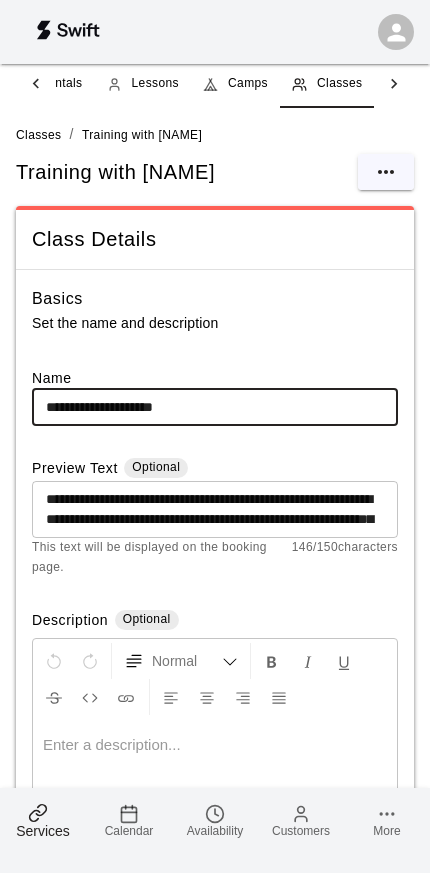 click 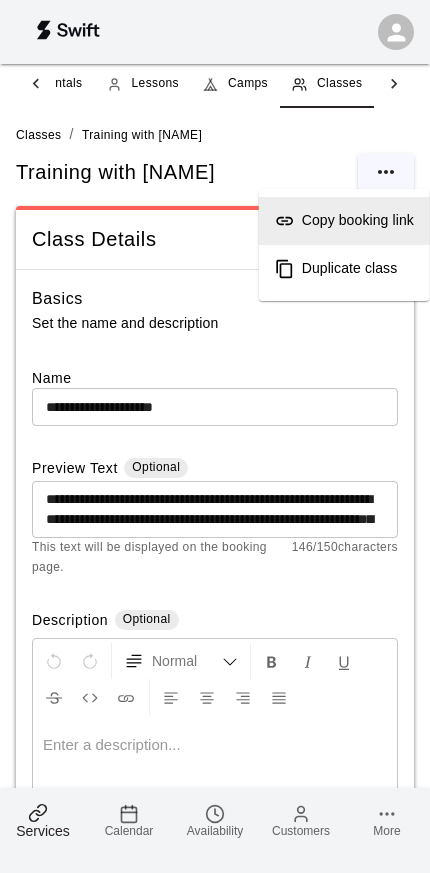 click on "Duplicate class" at bounding box center (344, 269) 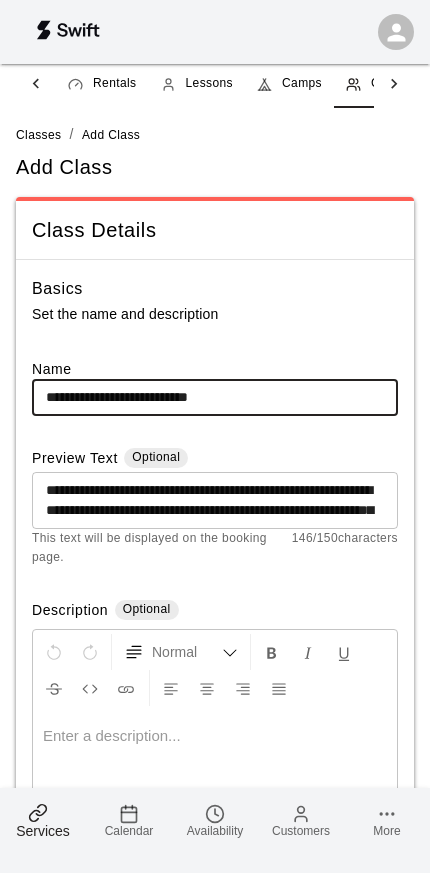 scroll, scrollTop: 0, scrollLeft: 54, axis: horizontal 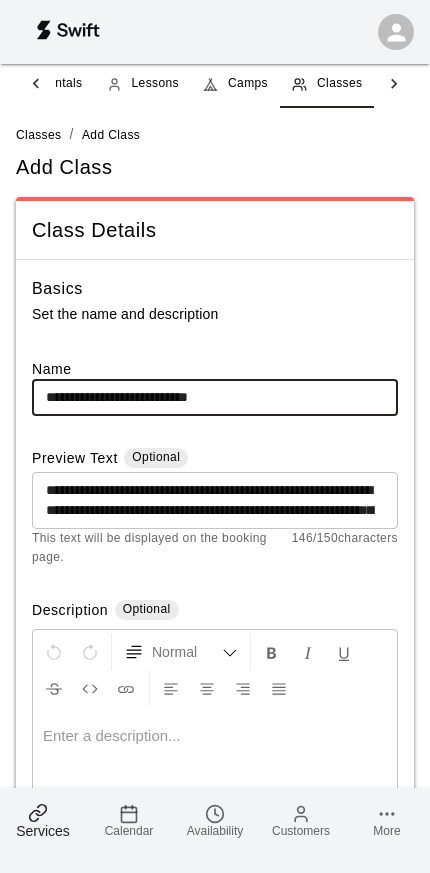 click 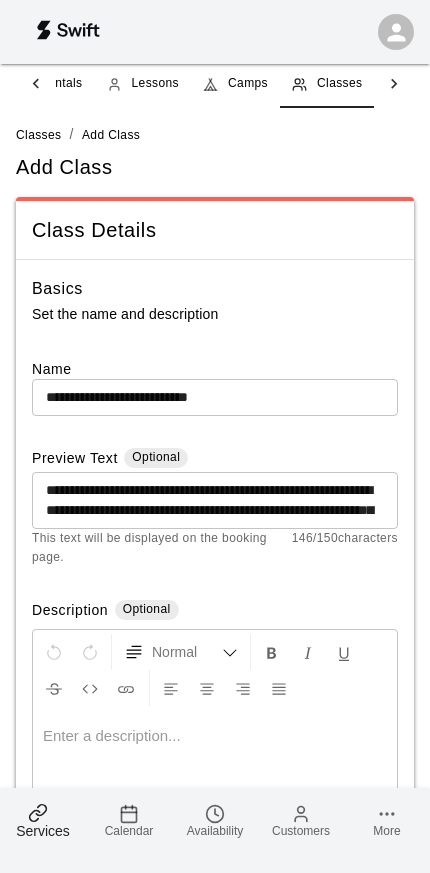 scroll, scrollTop: 0, scrollLeft: 0, axis: both 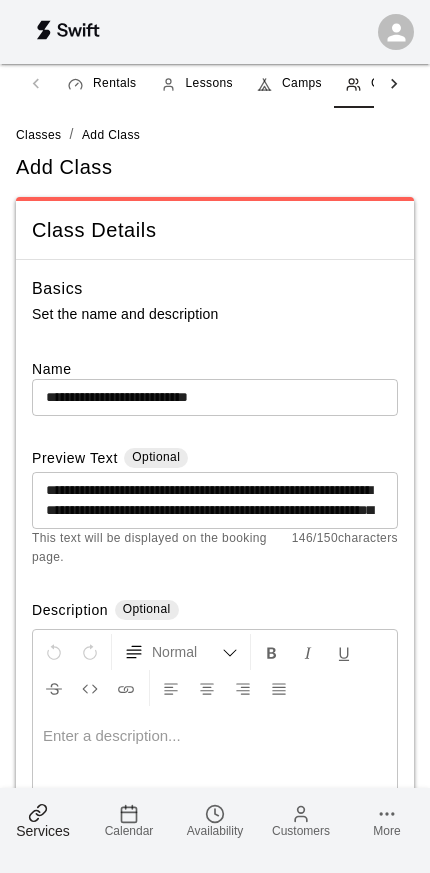 click 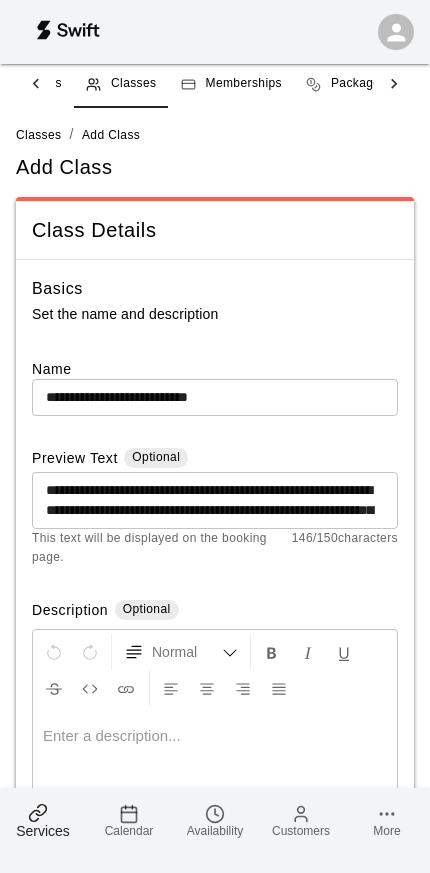 scroll, scrollTop: 0, scrollLeft: 279, axis: horizontal 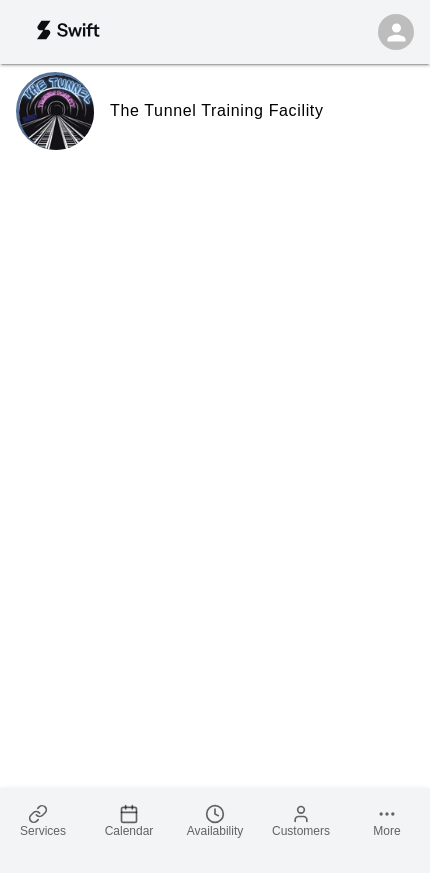 click on "Services" at bounding box center (43, 820) 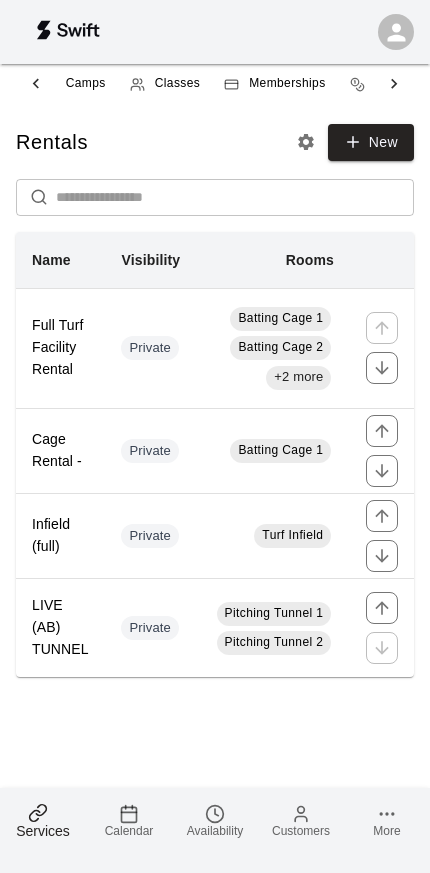 scroll, scrollTop: 0, scrollLeft: 222, axis: horizontal 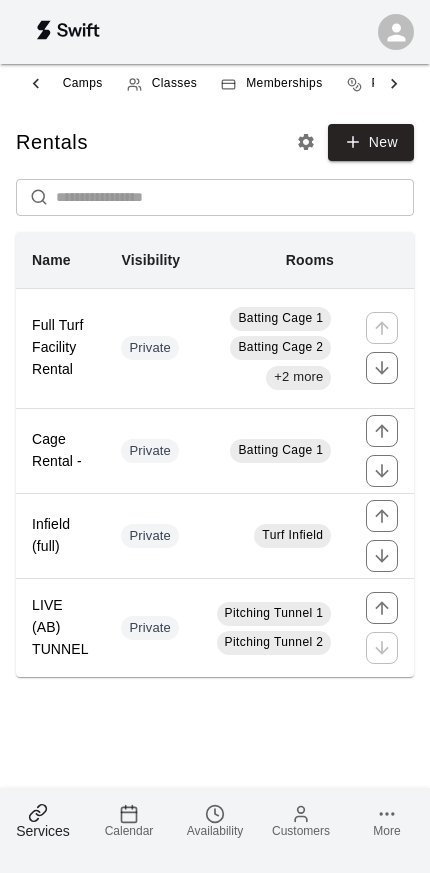 click on "Classes" at bounding box center [174, 84] 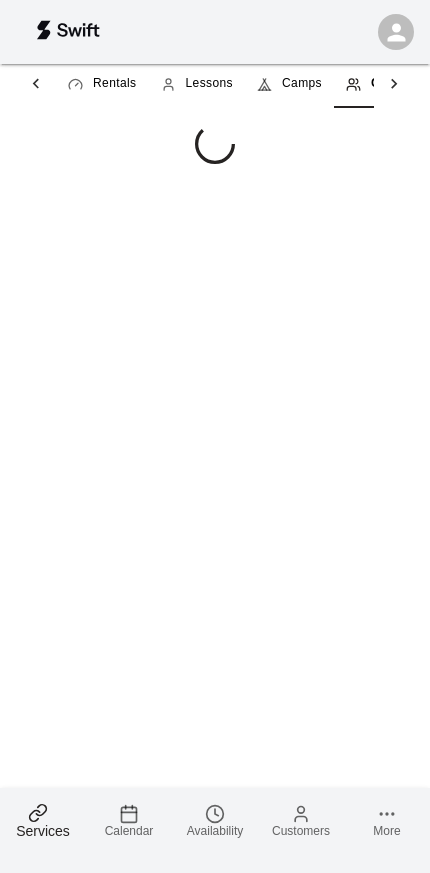 scroll, scrollTop: 0, scrollLeft: 57, axis: horizontal 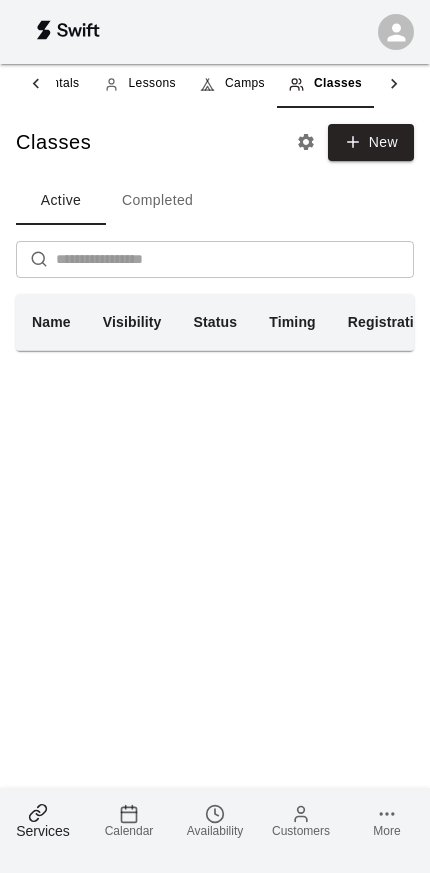 click on "Completed" at bounding box center (157, 201) 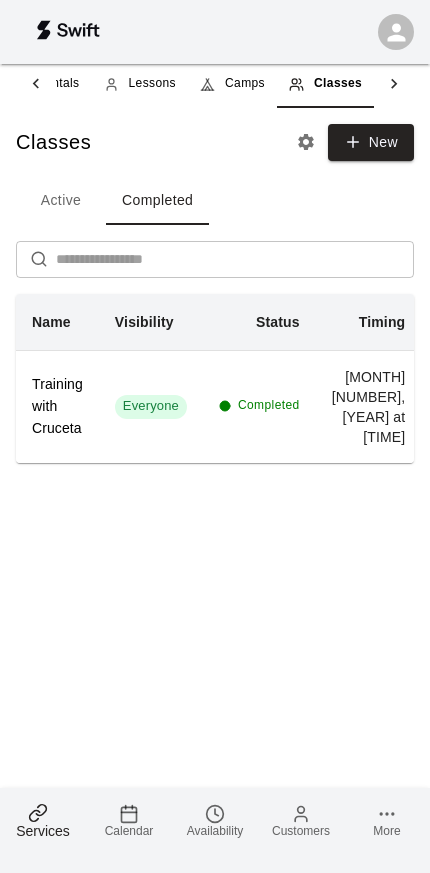 click on "[MONTH] [NUMBER], [YEAR] at [TIME]" at bounding box center (369, 406) 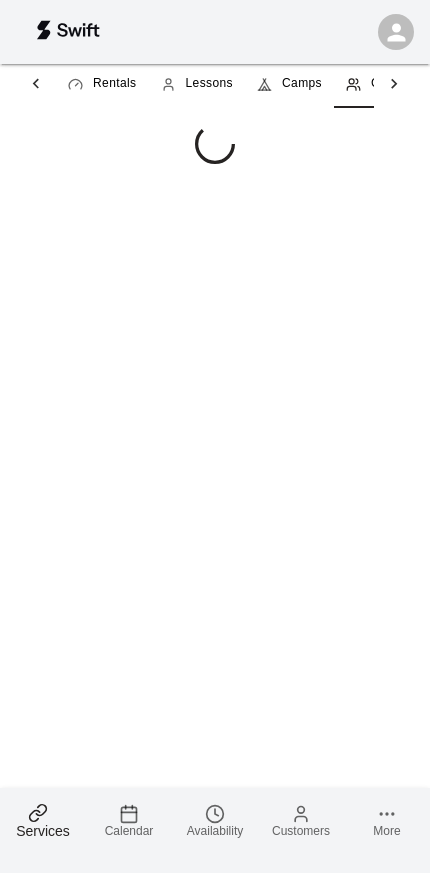 scroll, scrollTop: 0, scrollLeft: 54, axis: horizontal 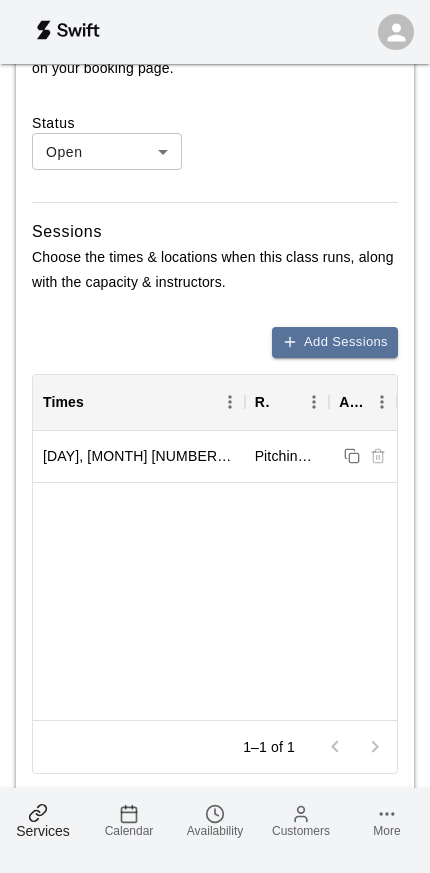 click on "Add Sessions" at bounding box center [335, 342] 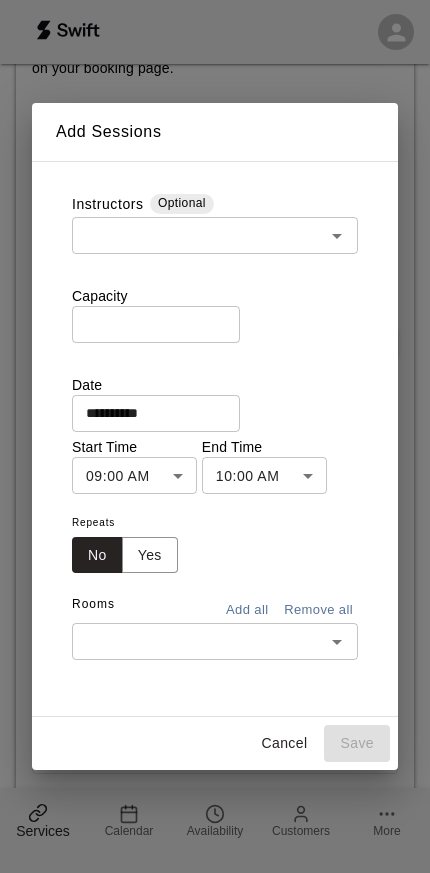 click at bounding box center [198, 235] 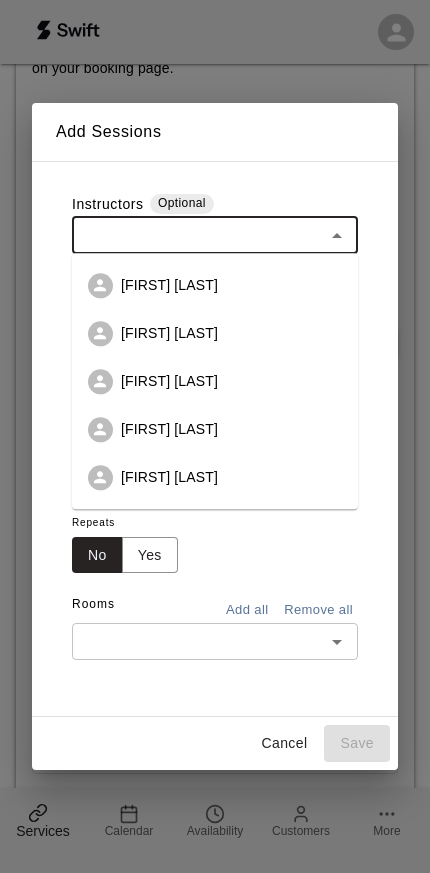 scroll, scrollTop: 915, scrollLeft: 0, axis: vertical 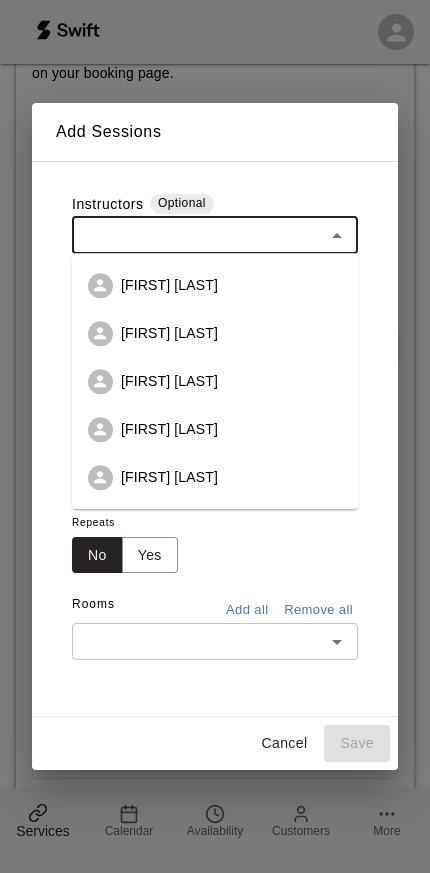 click on "[FIRST] [LAST]" at bounding box center [215, 477] 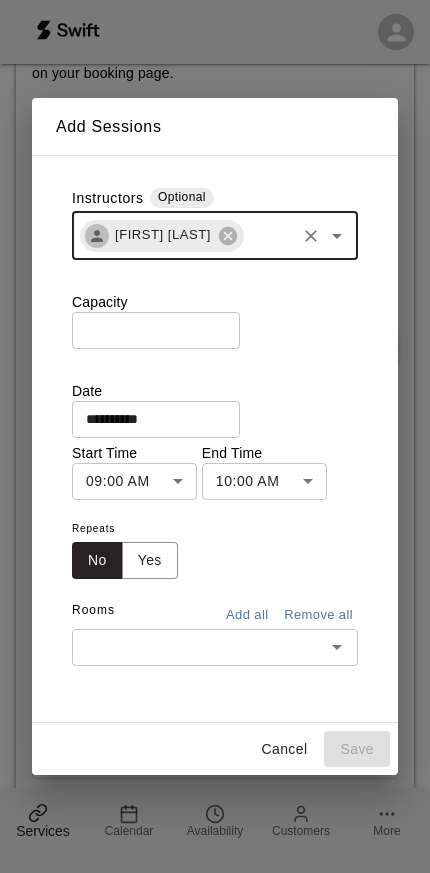 click on "**********" at bounding box center (149, 419) 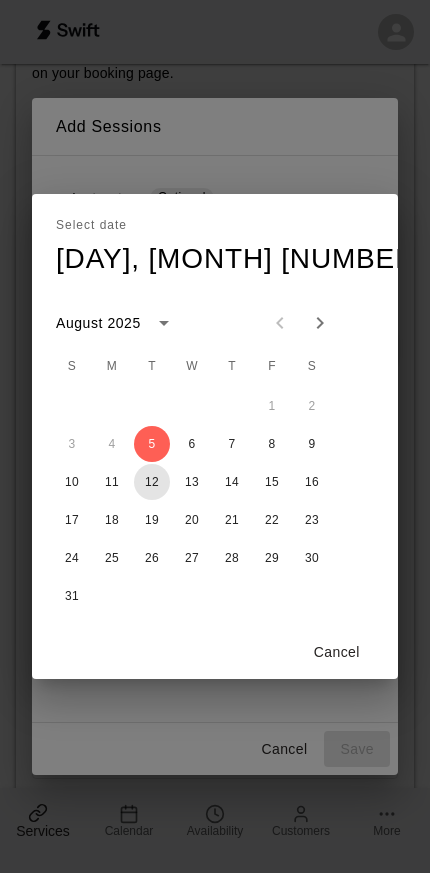 click on "12" at bounding box center (152, 482) 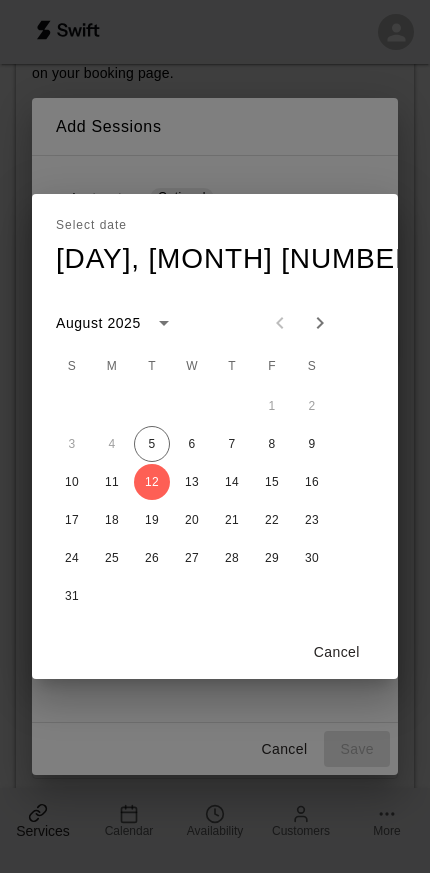 click on "OK" at bounding box center (409, 652) 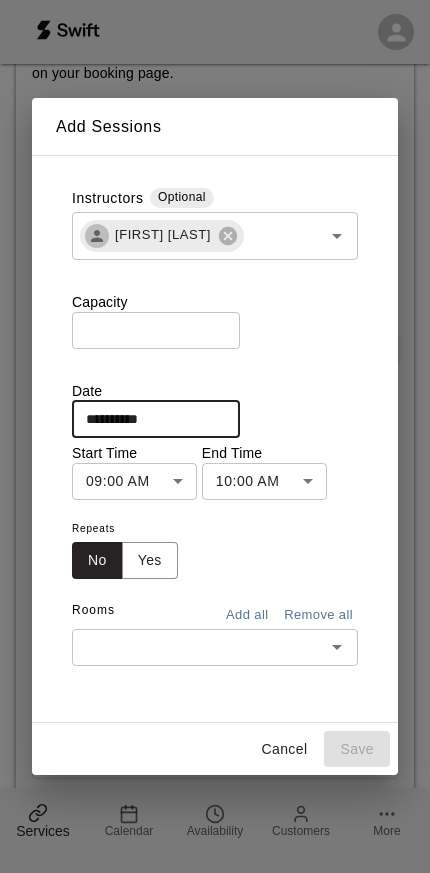 click on "**********" at bounding box center [215, 508] 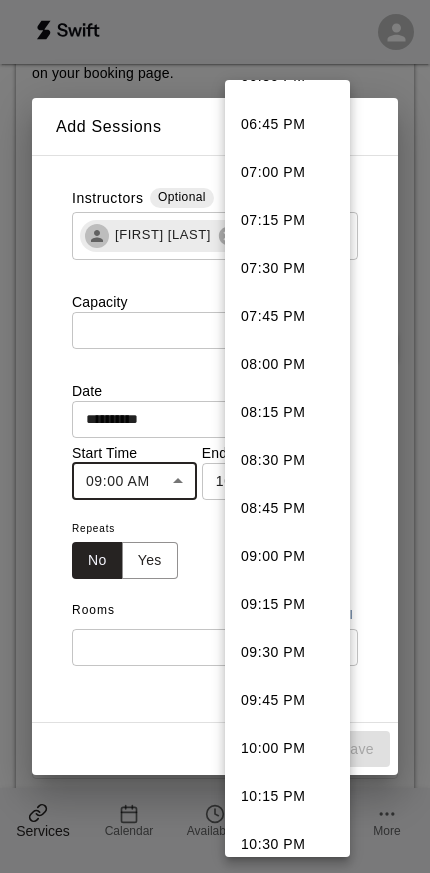 scroll, scrollTop: 3598, scrollLeft: 0, axis: vertical 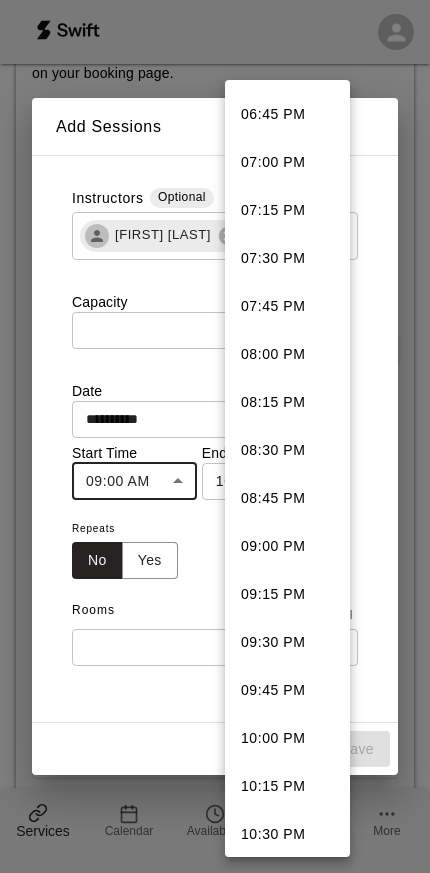 click on "08:00 PM" at bounding box center (287, 354) 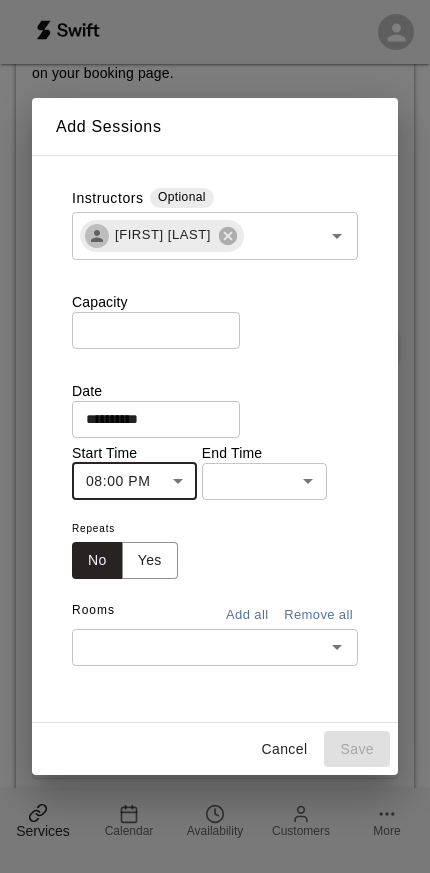 click on "**********" at bounding box center (215, 508) 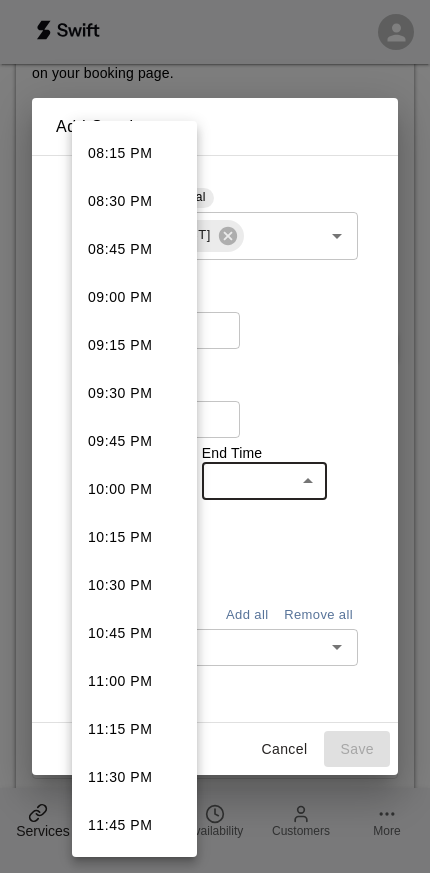 click on "09:30 PM" at bounding box center (134, 393) 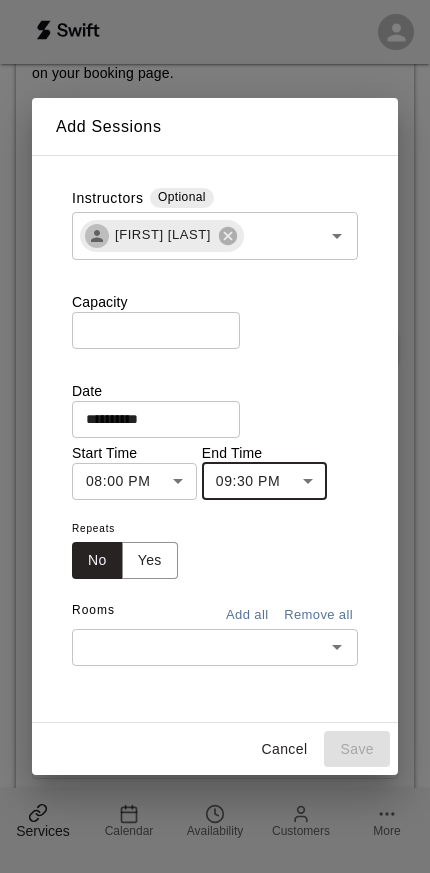 click 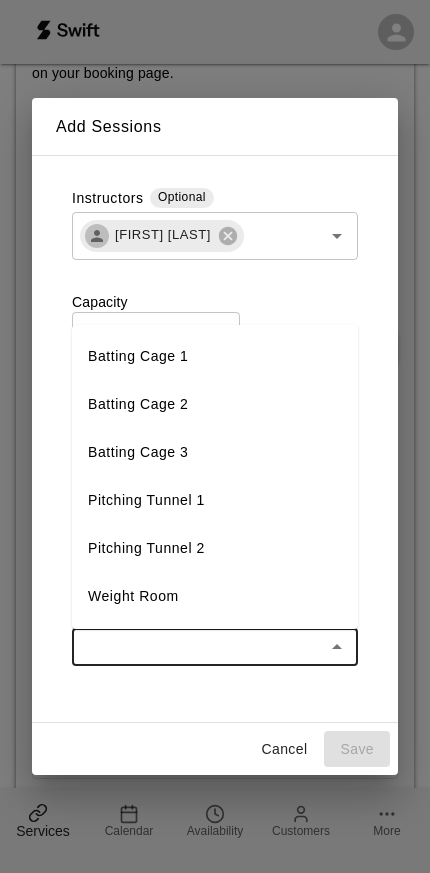 scroll, scrollTop: 929, scrollLeft: 0, axis: vertical 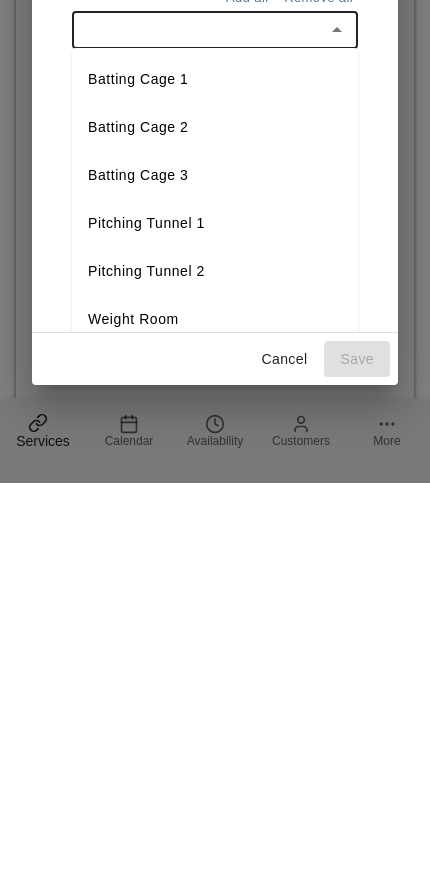 click on "Pitching Tunnel 1" at bounding box center (215, 614) 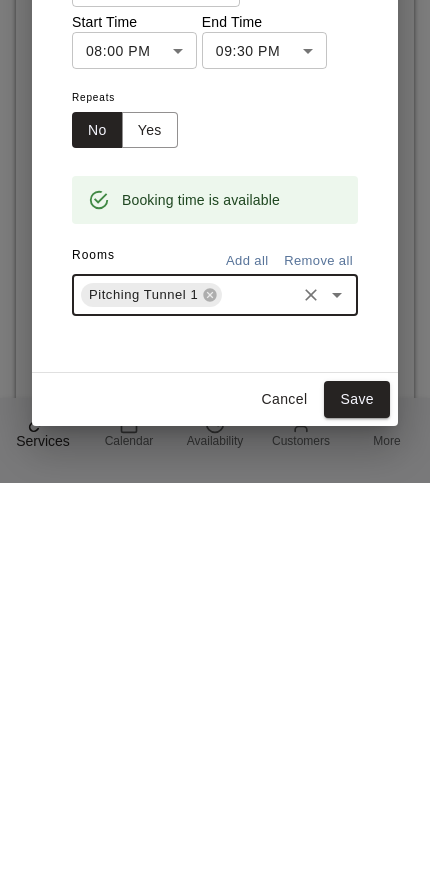 click 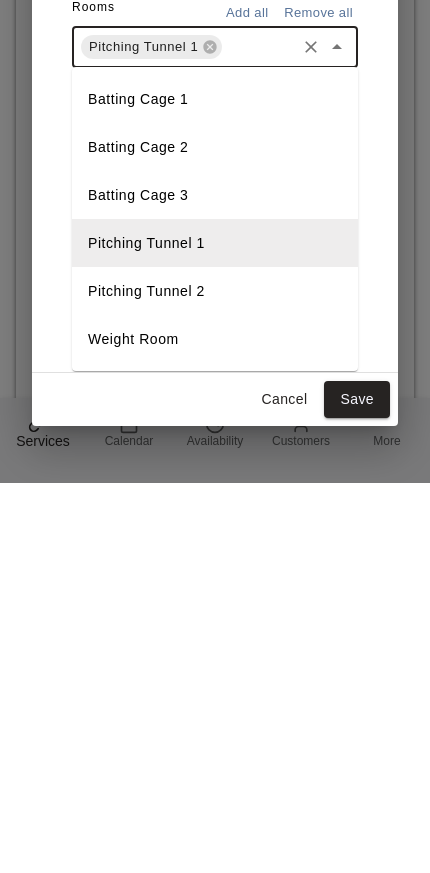 scroll, scrollTop: 248, scrollLeft: 0, axis: vertical 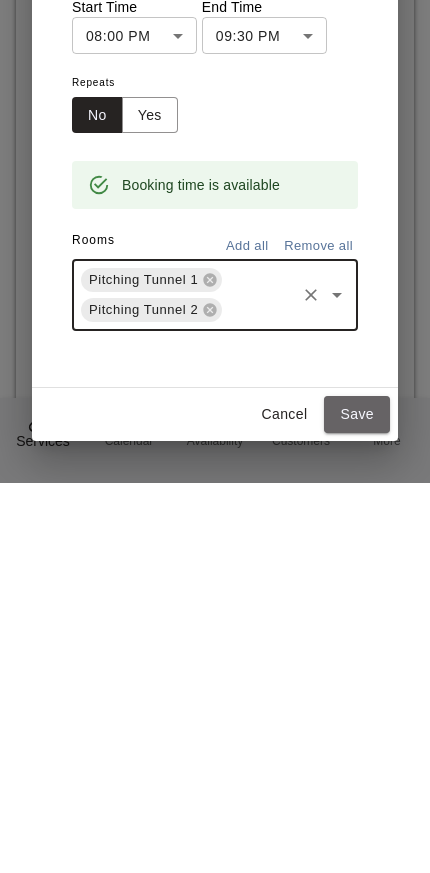 click on "Save" at bounding box center (357, 804) 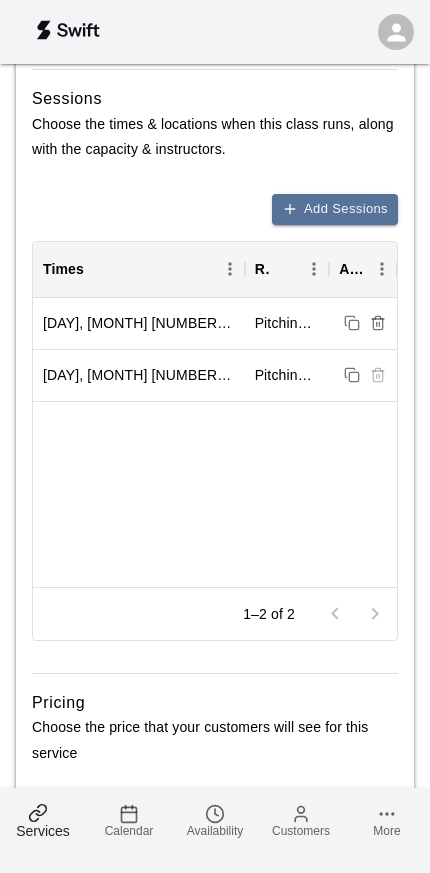 scroll, scrollTop: 1066, scrollLeft: 0, axis: vertical 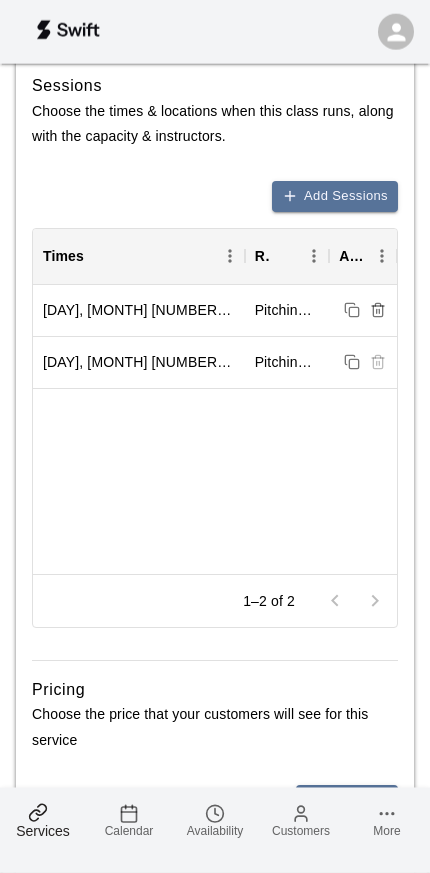 click on "Add Sessions" at bounding box center [335, 196] 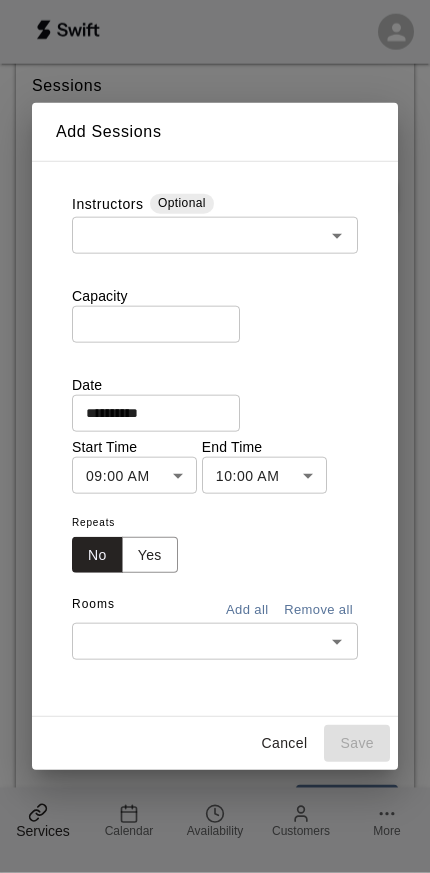 scroll, scrollTop: 1067, scrollLeft: 0, axis: vertical 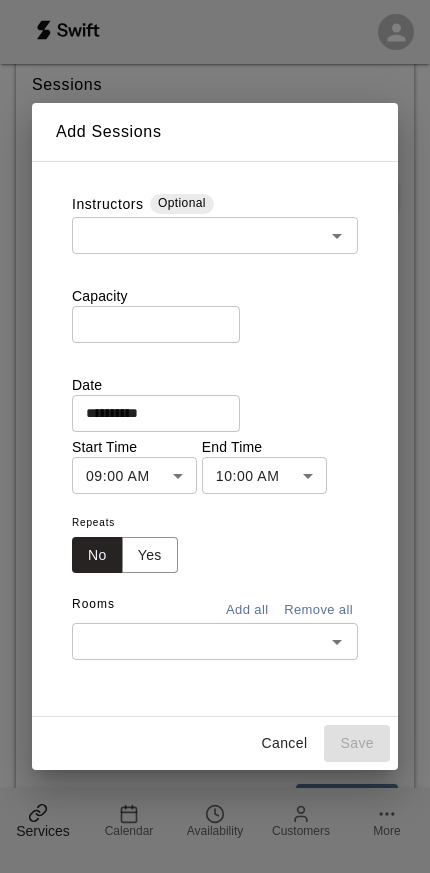 click at bounding box center [198, 235] 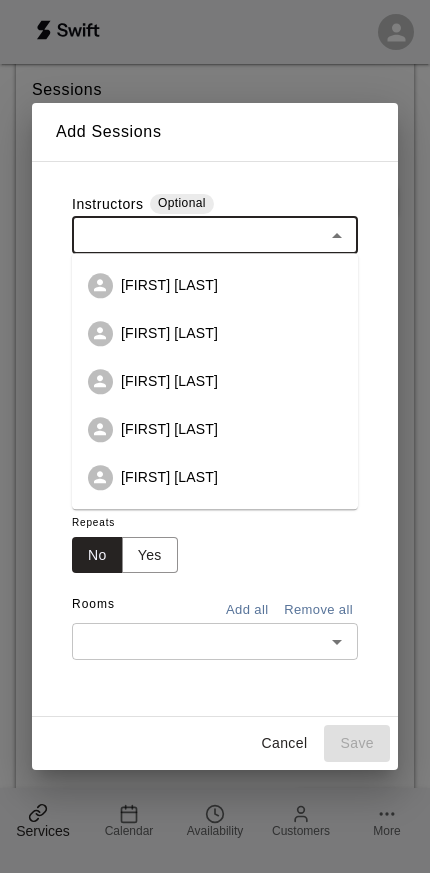 click on "[FIRST] [LAST]" at bounding box center [215, 477] 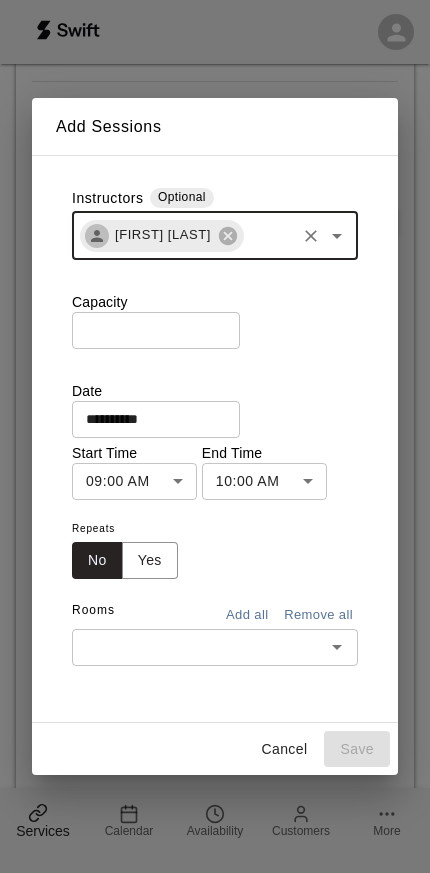 scroll, scrollTop: 1038, scrollLeft: 0, axis: vertical 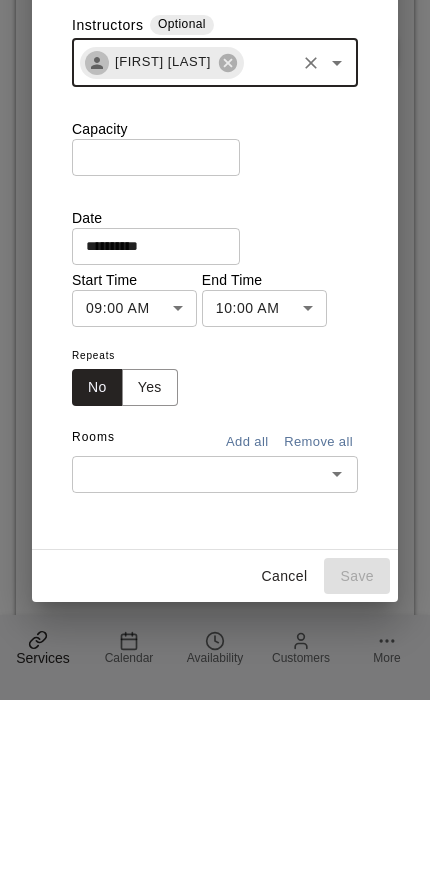 click on "*" at bounding box center [156, 330] 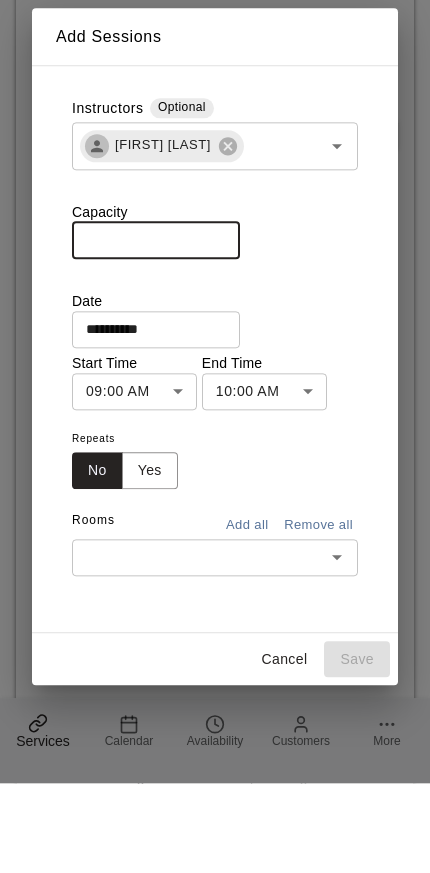 type on "**" 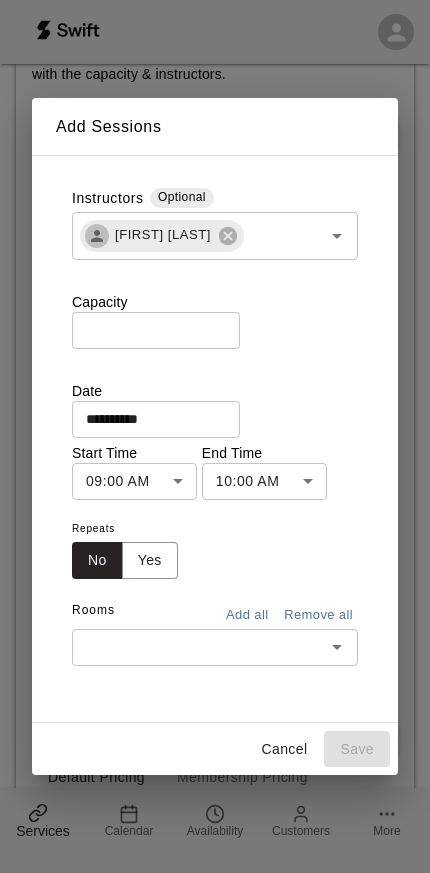 click on "**********" at bounding box center [215, 295] 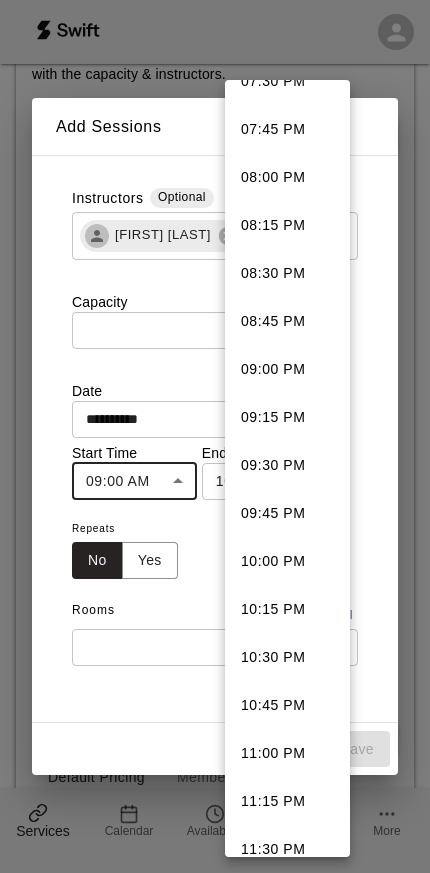 scroll, scrollTop: 3765, scrollLeft: 0, axis: vertical 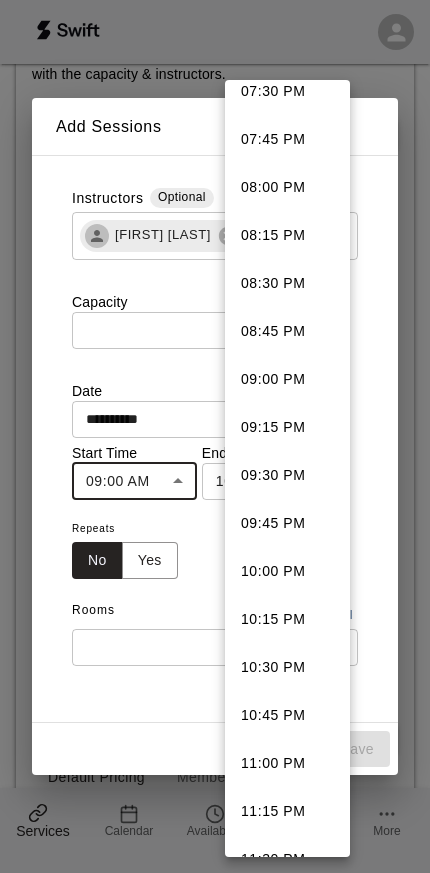 click on "09:00 PM" at bounding box center [287, 379] 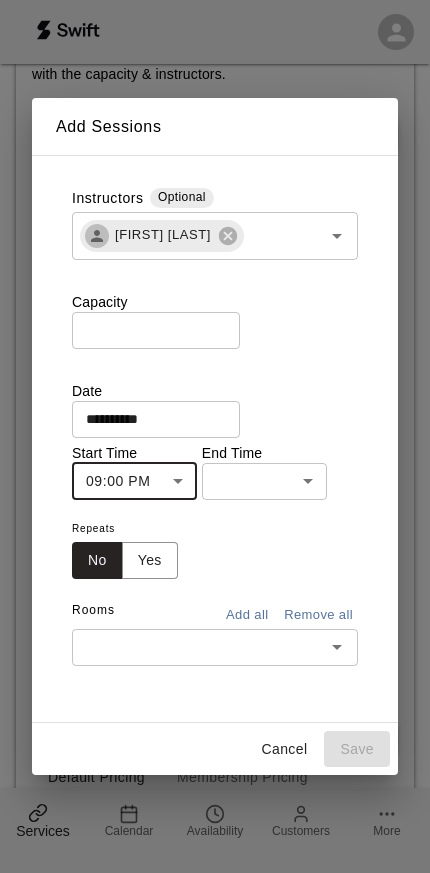 click on "**********" at bounding box center [215, 295] 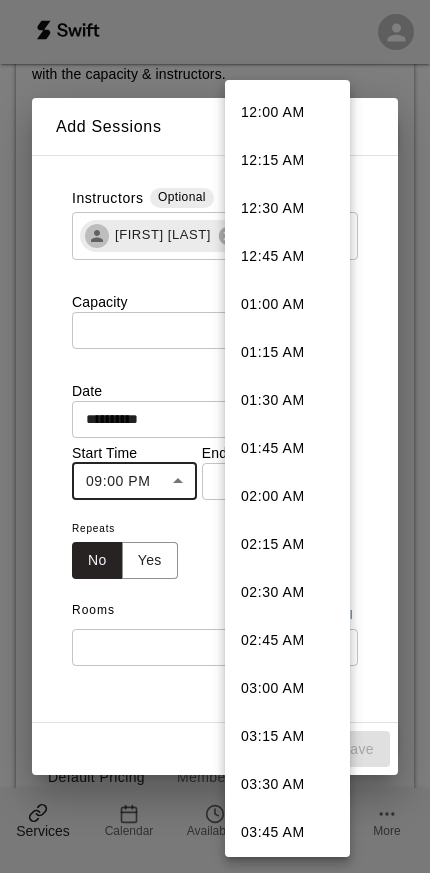 scroll, scrollTop: 3676, scrollLeft: 0, axis: vertical 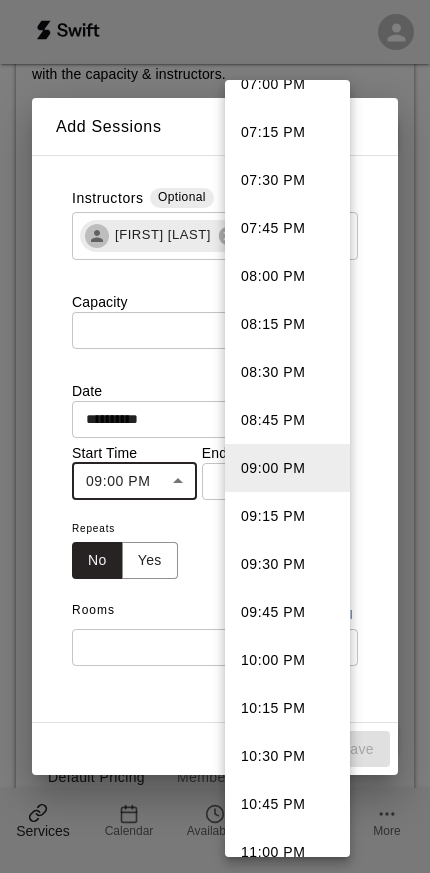 click on "08:00 PM" at bounding box center [287, 276] 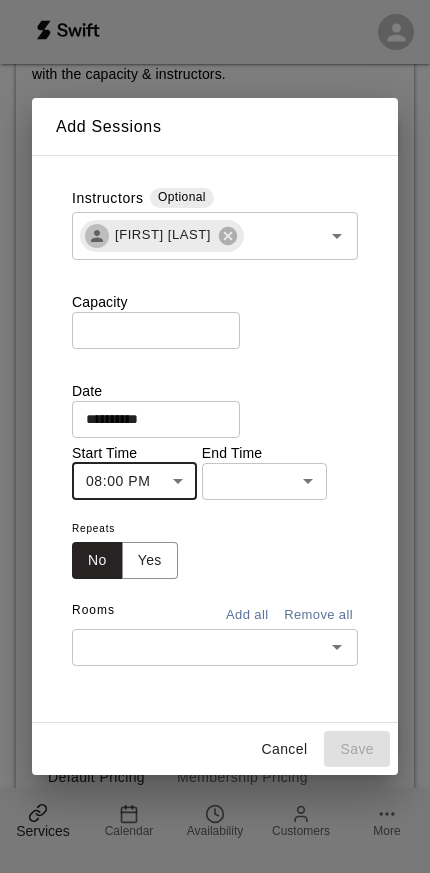 click on "**********" at bounding box center [215, 295] 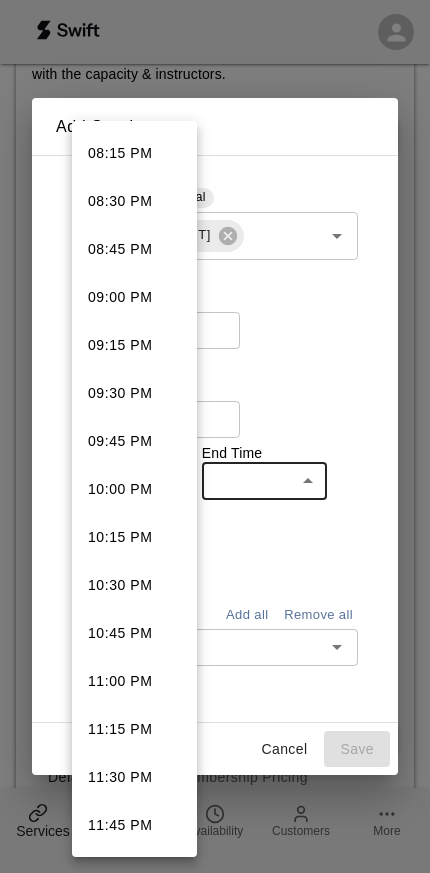 click on "09:30 PM" at bounding box center [134, 393] 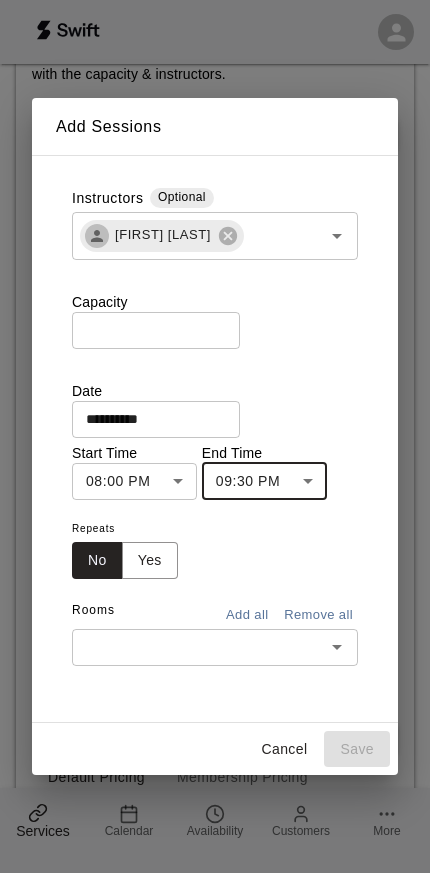 type on "********" 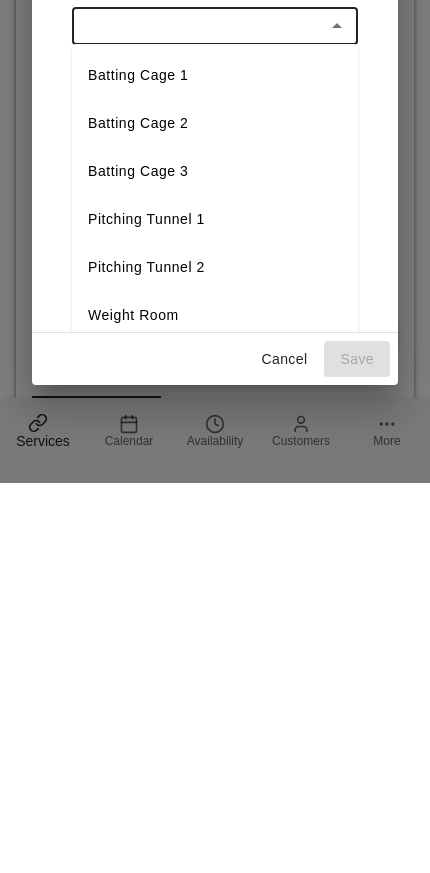 scroll, scrollTop: 246, scrollLeft: 0, axis: vertical 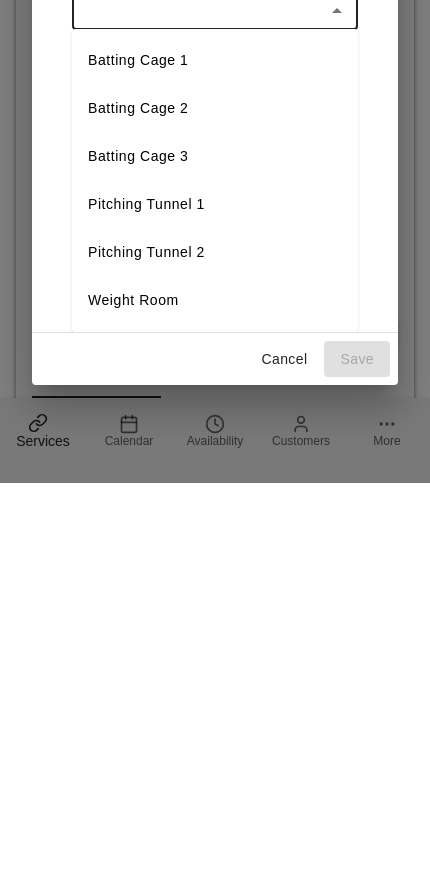 click on "Pitching Tunnel 1" at bounding box center [215, 595] 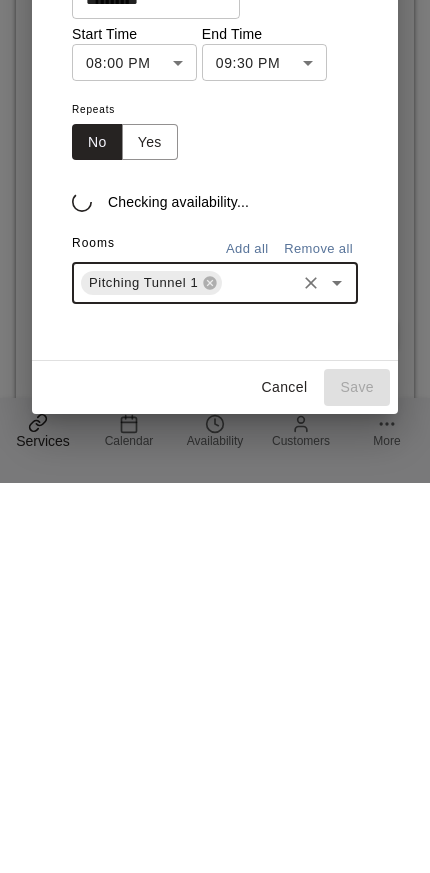 scroll, scrollTop: 0, scrollLeft: 0, axis: both 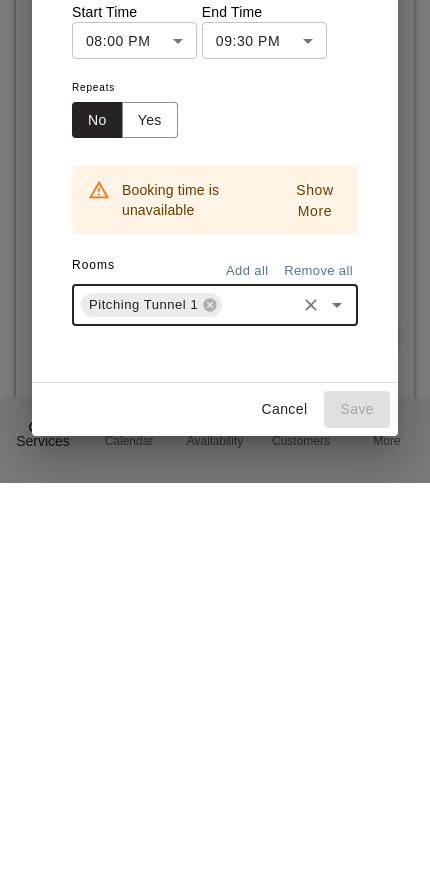 click at bounding box center [337, 695] 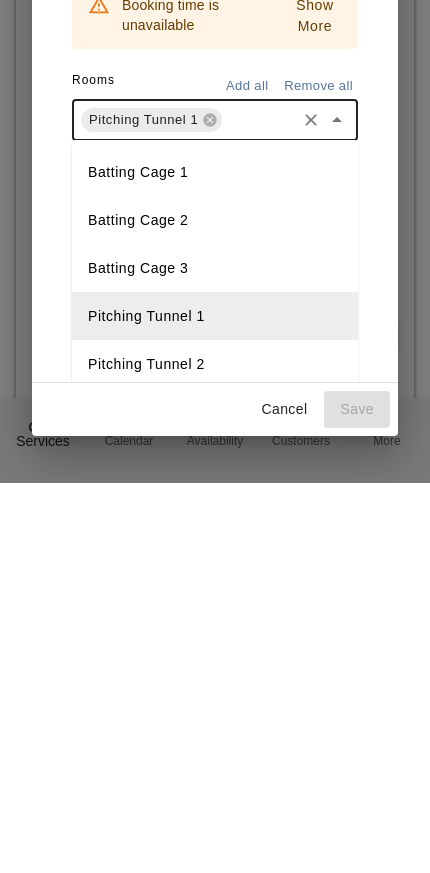 scroll, scrollTop: 206, scrollLeft: 0, axis: vertical 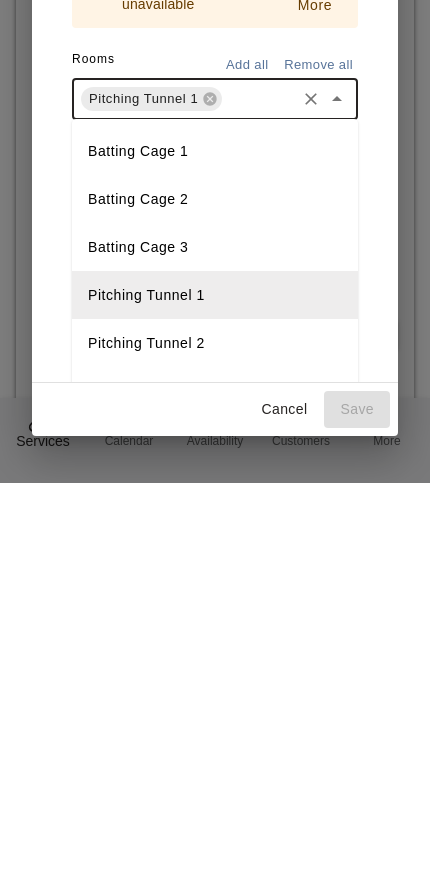 click on "Pitching Tunnel 2" at bounding box center [215, 733] 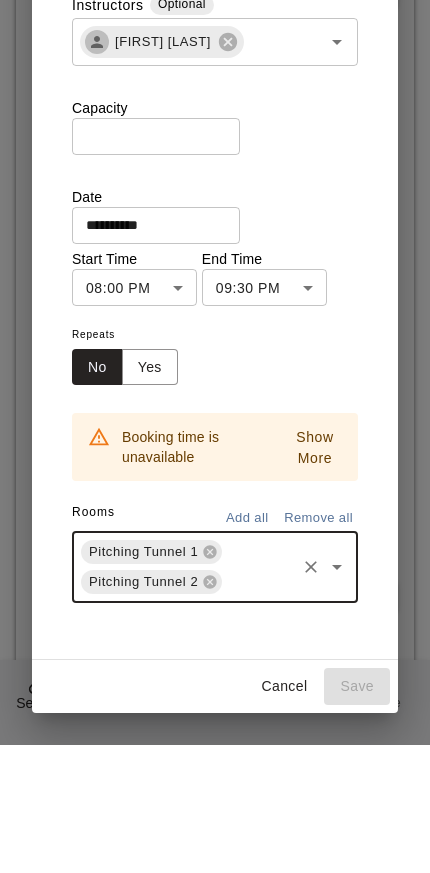 click on "**********" at bounding box center [149, 353] 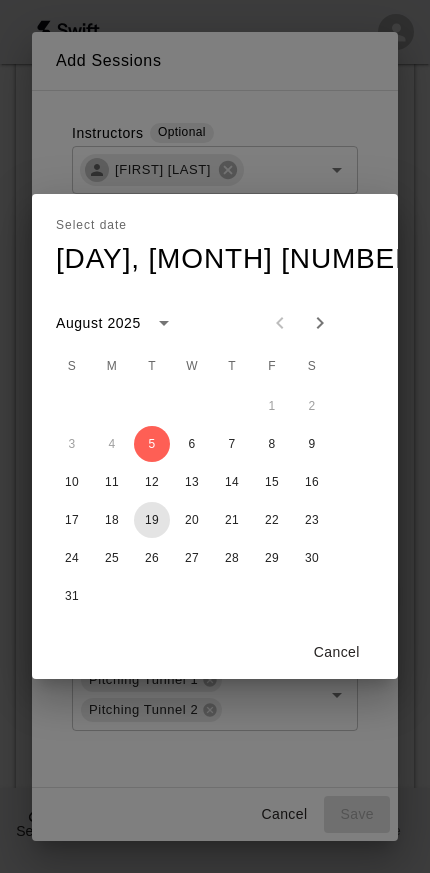 click on "19" at bounding box center (152, 520) 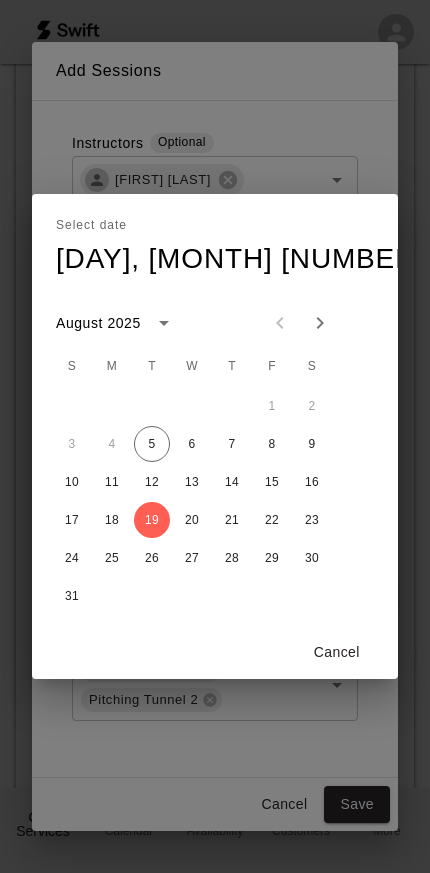 click on "OK" at bounding box center [409, 652] 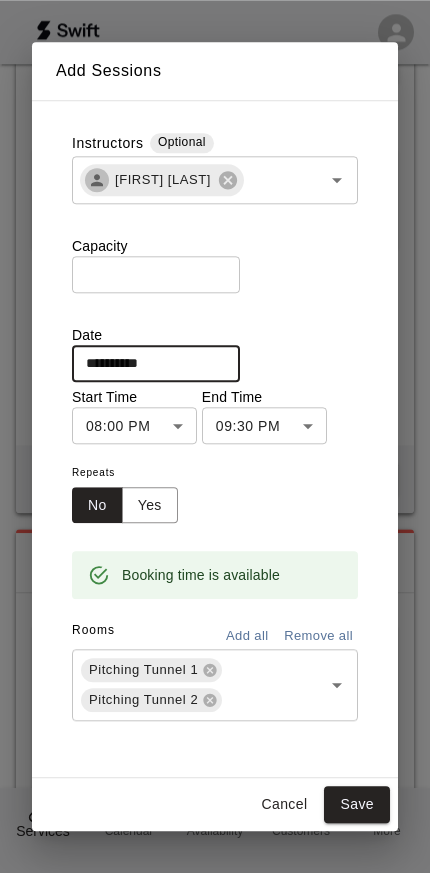 scroll, scrollTop: 1799, scrollLeft: 0, axis: vertical 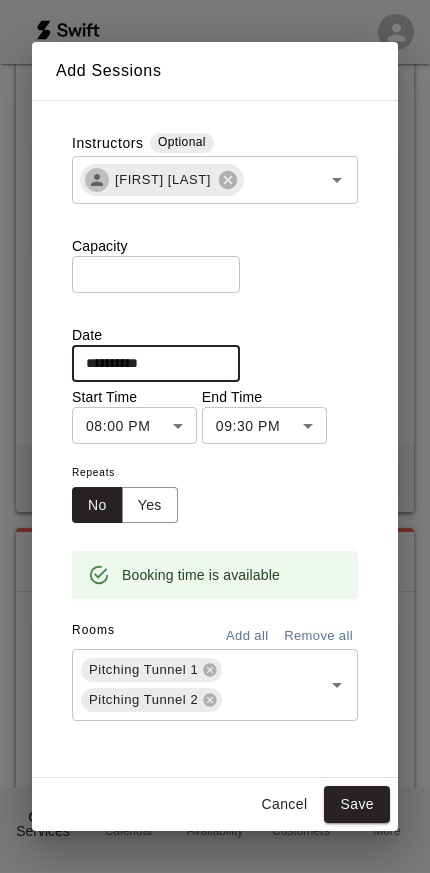 click on "Save" at bounding box center (357, 804) 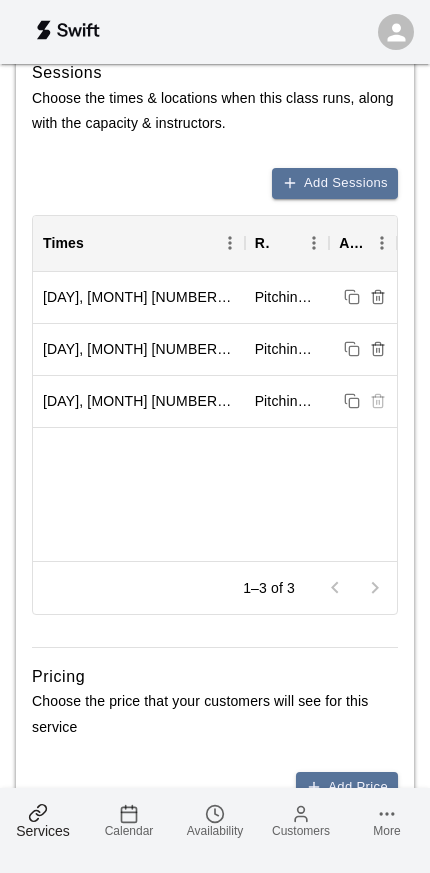 scroll, scrollTop: 1068, scrollLeft: 0, axis: vertical 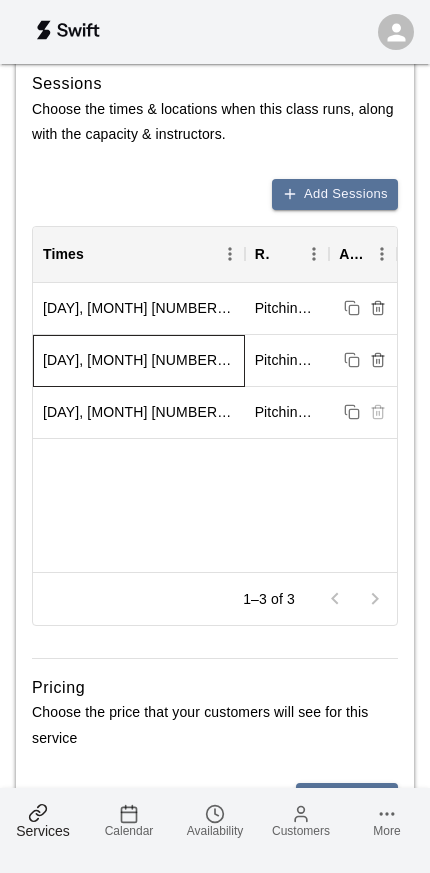 click on "[DAY], [MONTH] [NUMBER], [YEAR] at [TIME]" at bounding box center [139, 360] 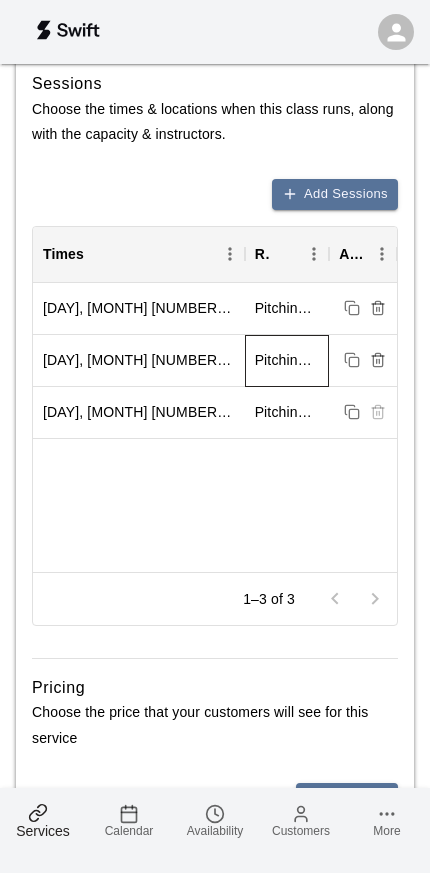 click on "Pitching Tunnel 1, Pitching Tunnel 2" at bounding box center [287, 361] 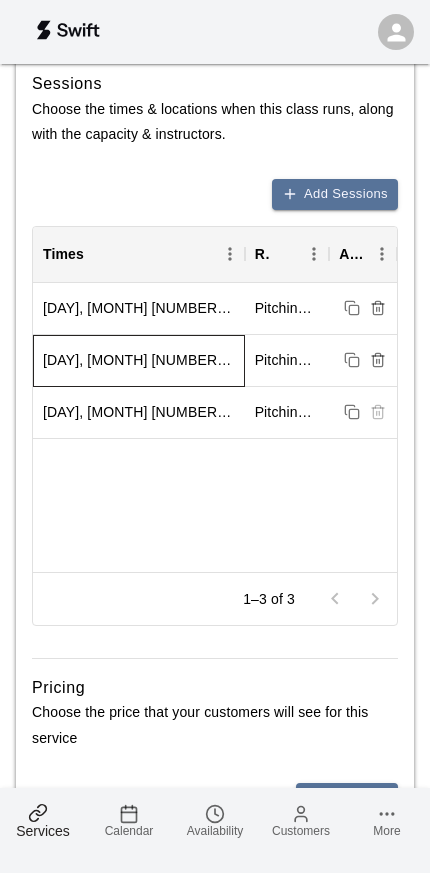 click on "[DAY], [MONTH] [NUMBER], [YEAR] at [TIME]" at bounding box center [139, 360] 